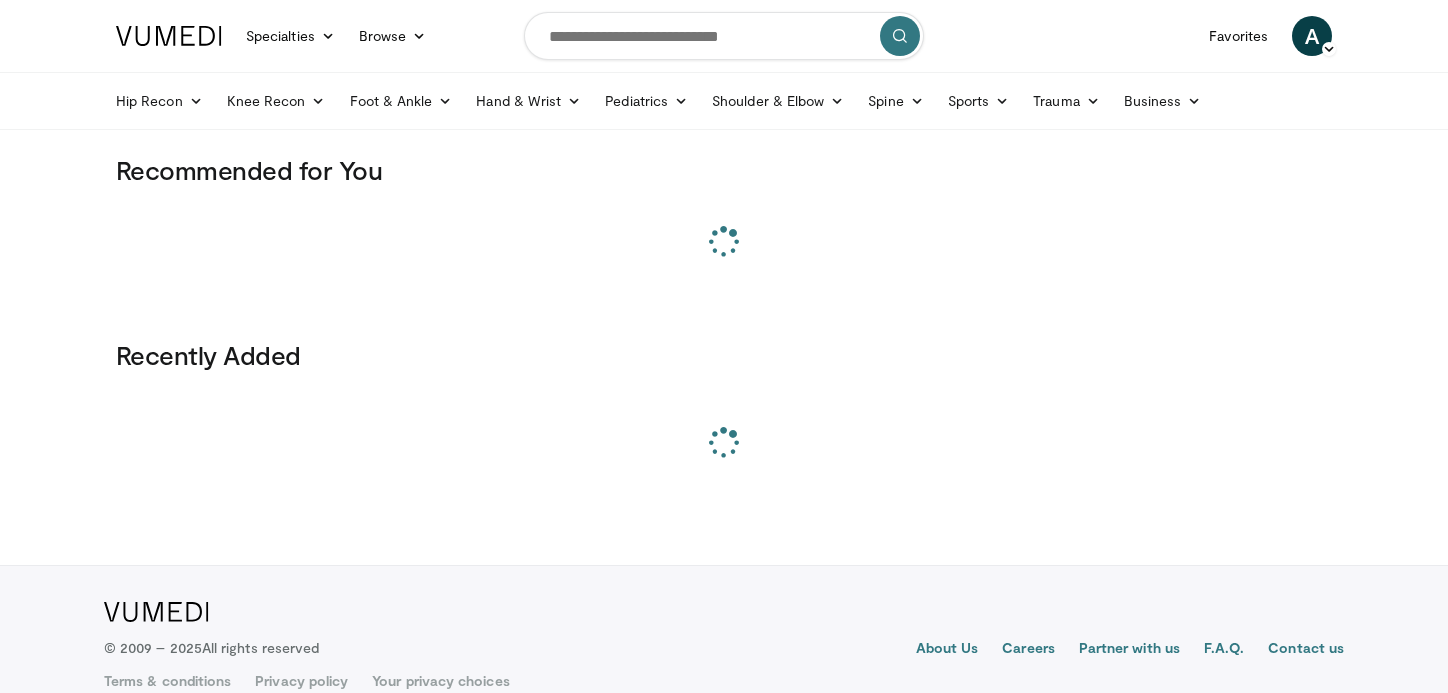 scroll, scrollTop: 0, scrollLeft: 0, axis: both 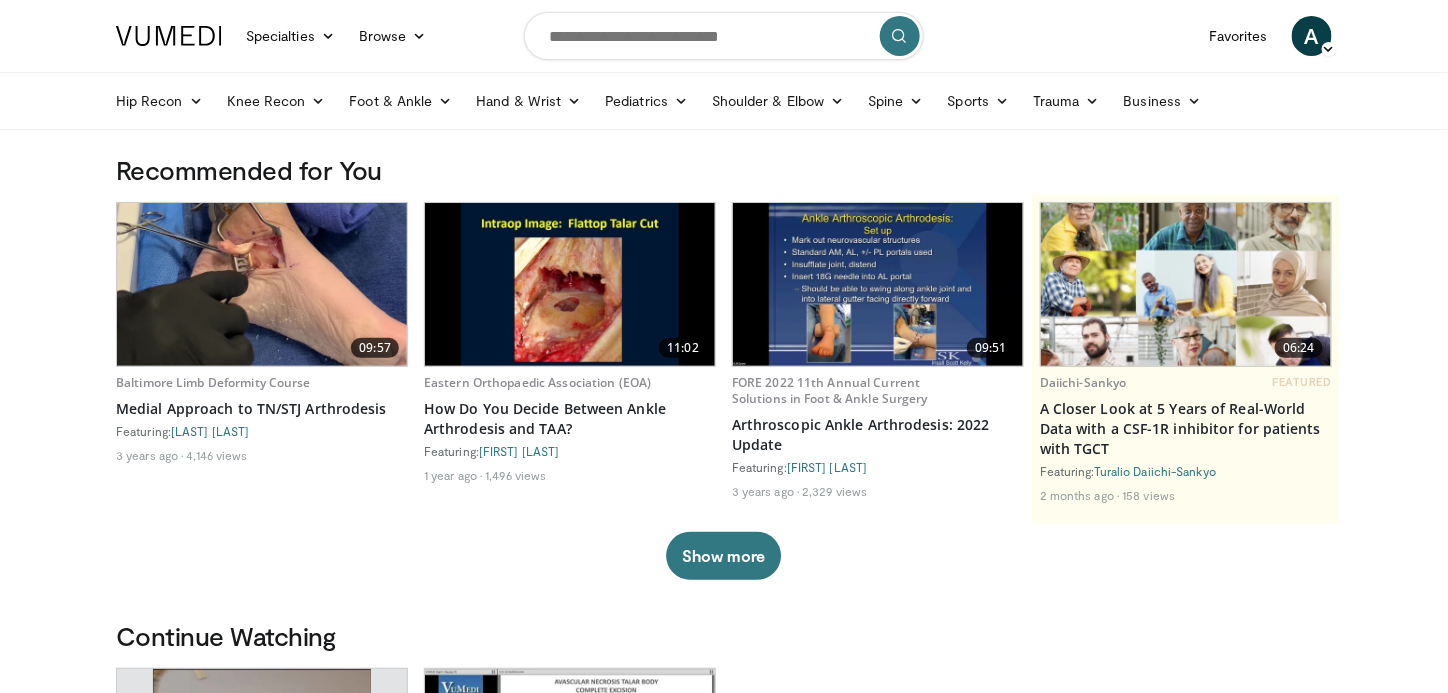 click at bounding box center [724, 36] 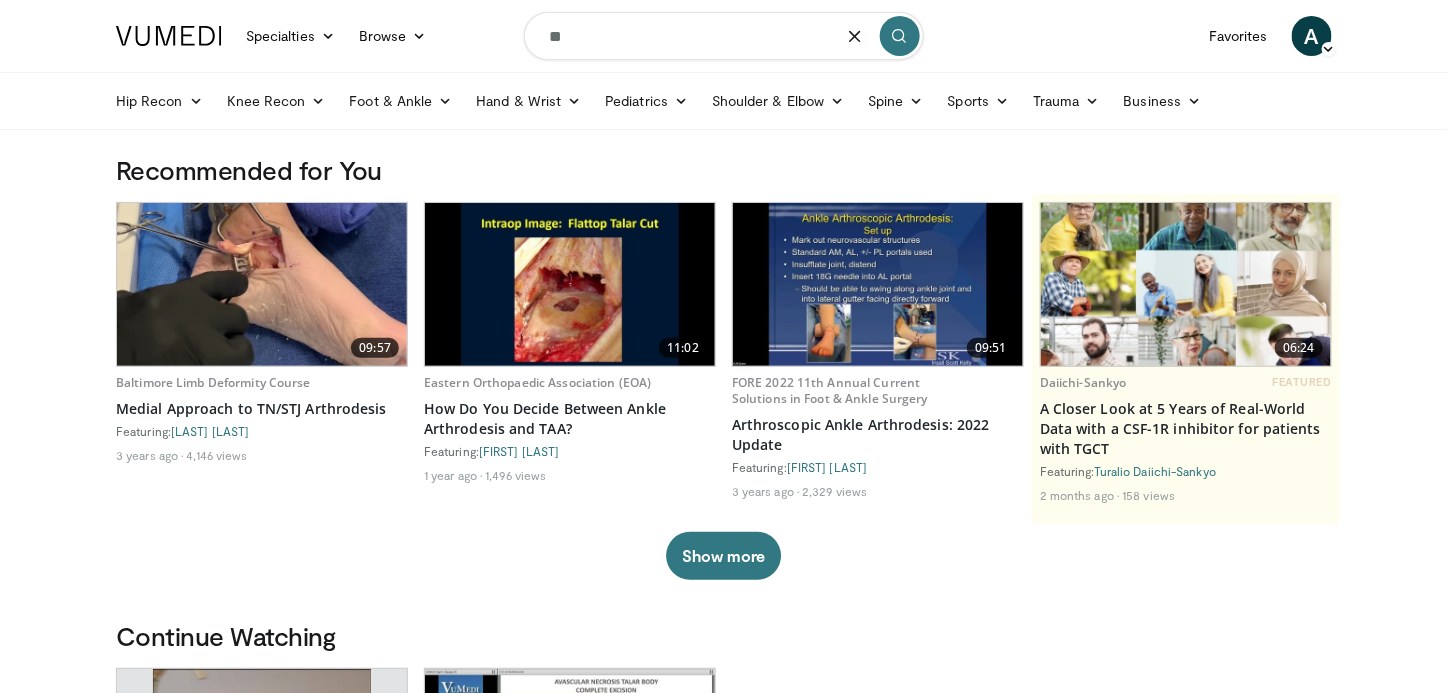 type on "*" 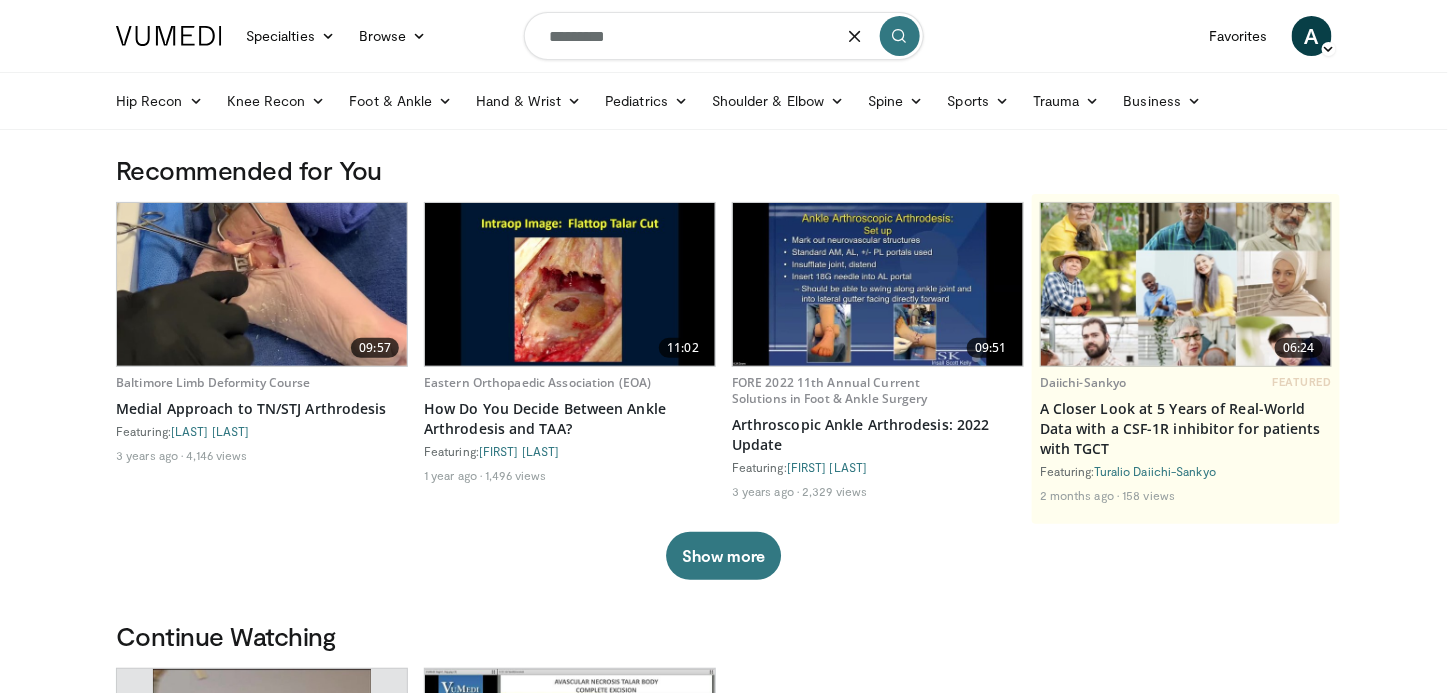 type on "**********" 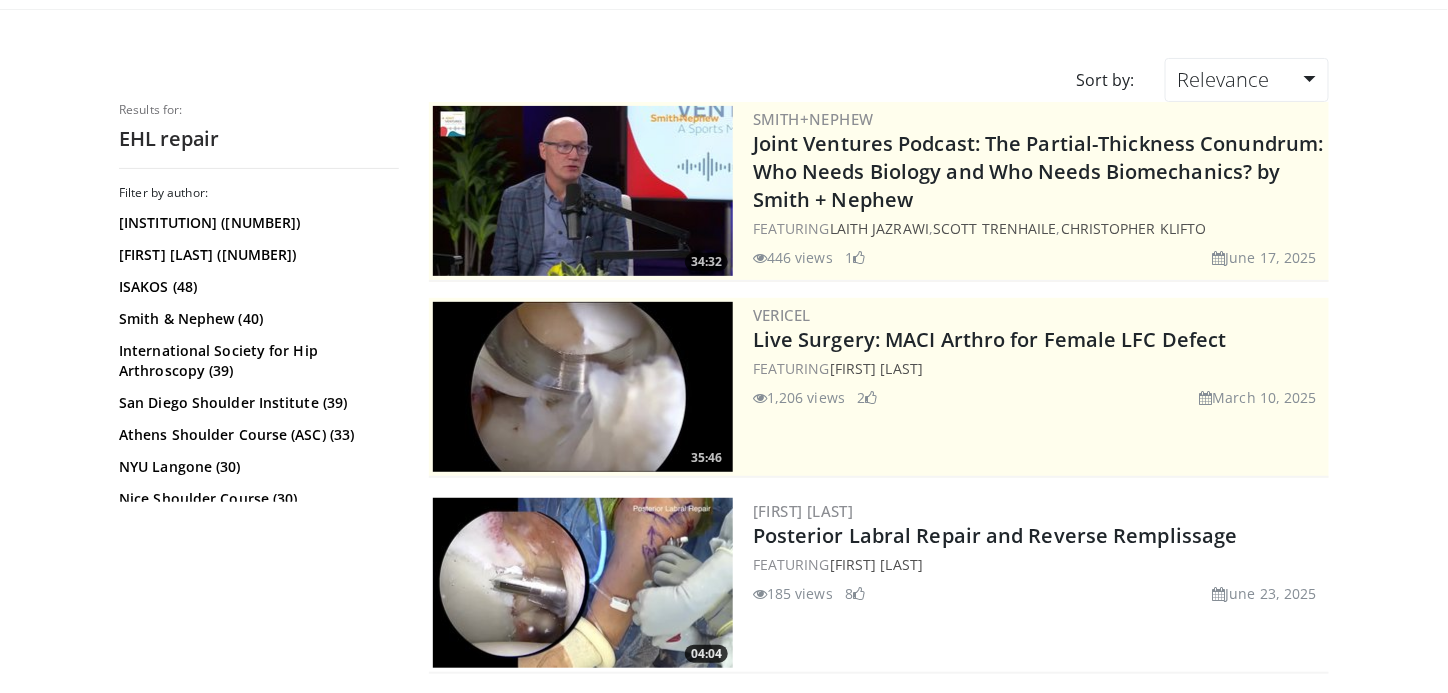 scroll, scrollTop: 0, scrollLeft: 0, axis: both 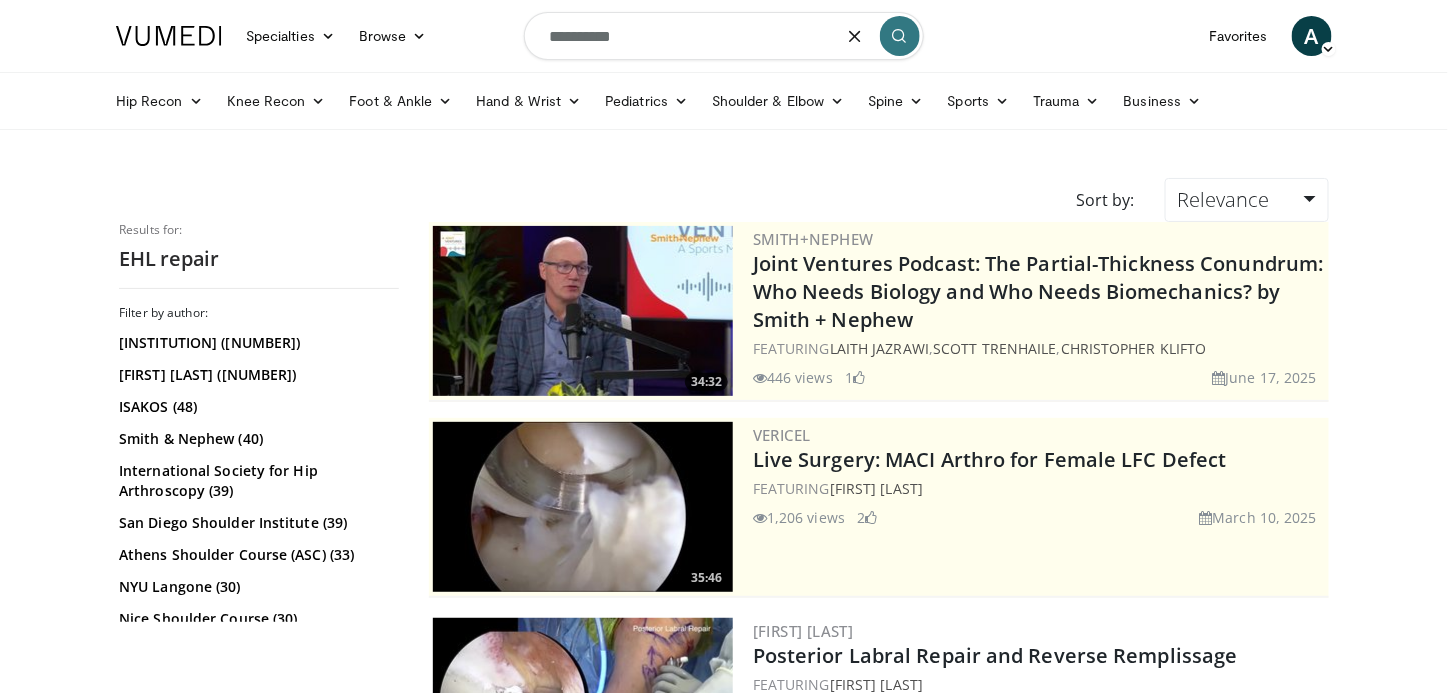 drag, startPoint x: 639, startPoint y: 22, endPoint x: 445, endPoint y: 3, distance: 194.92819 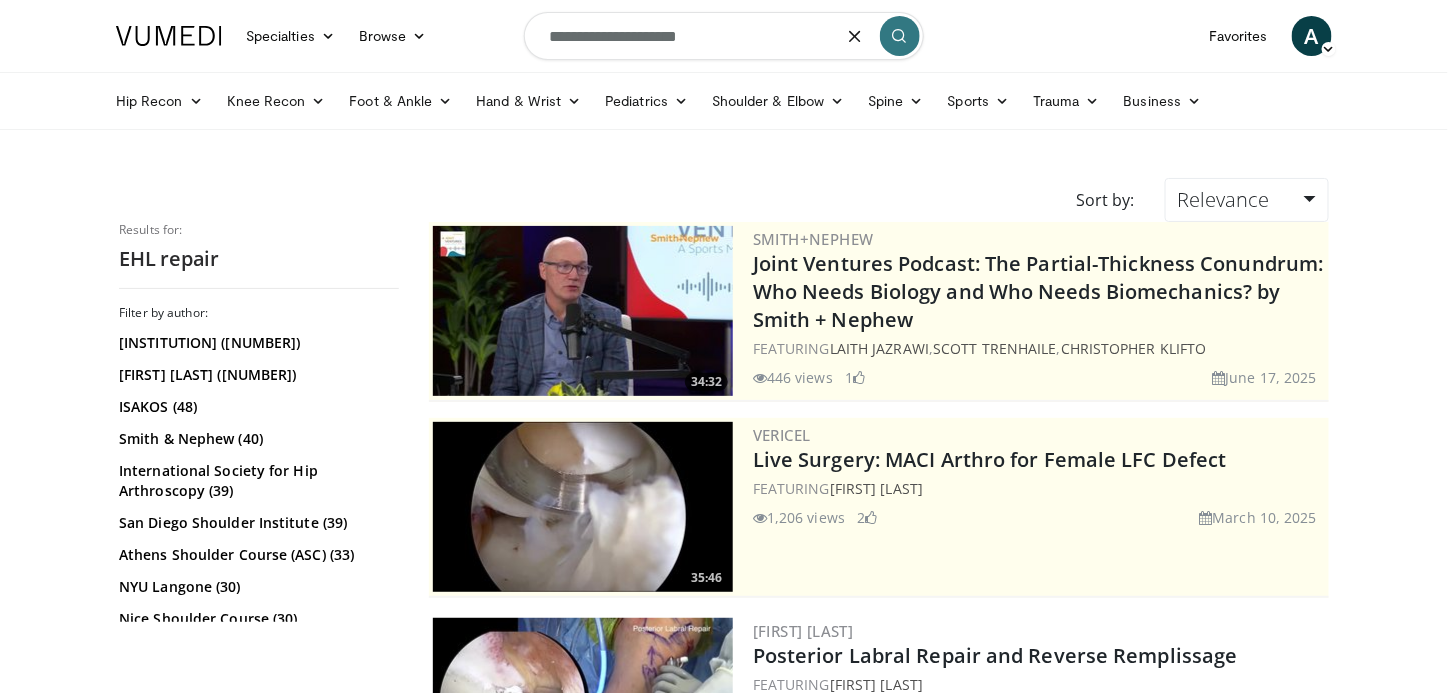 type on "**********" 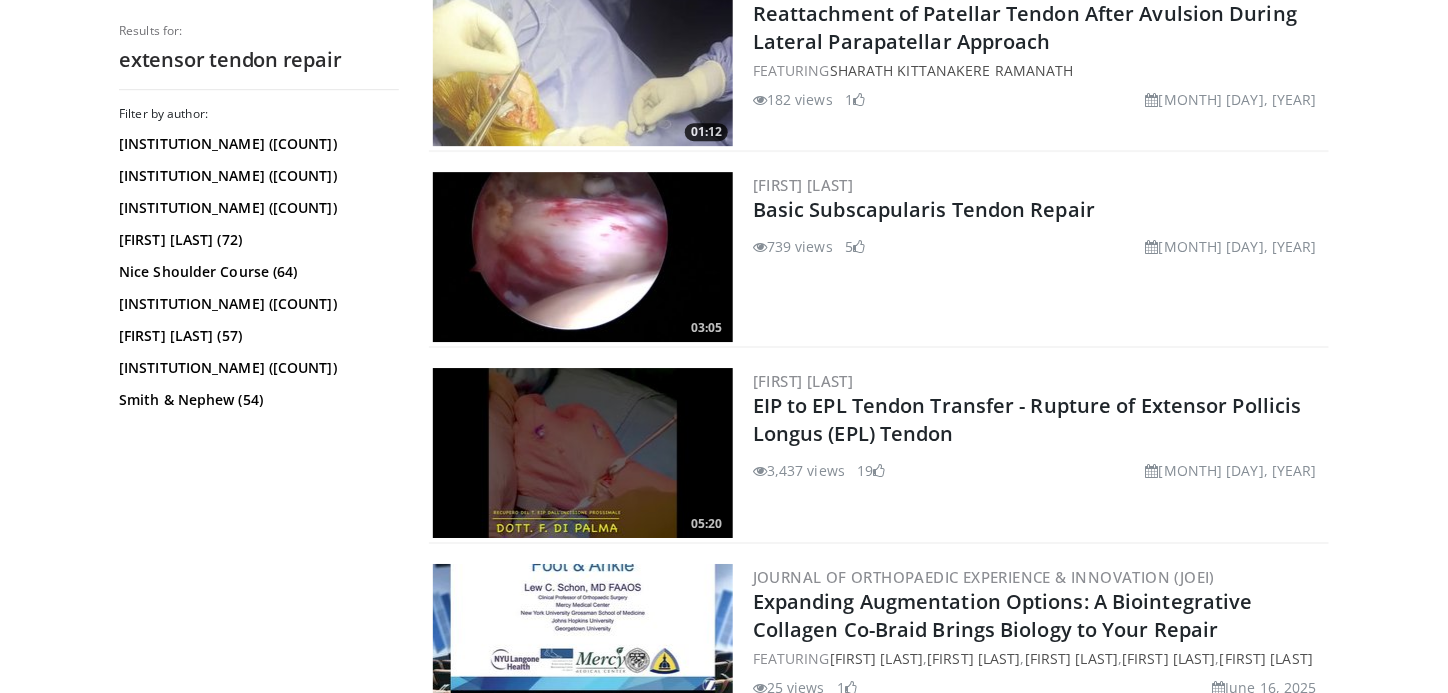 scroll, scrollTop: 4574, scrollLeft: 0, axis: vertical 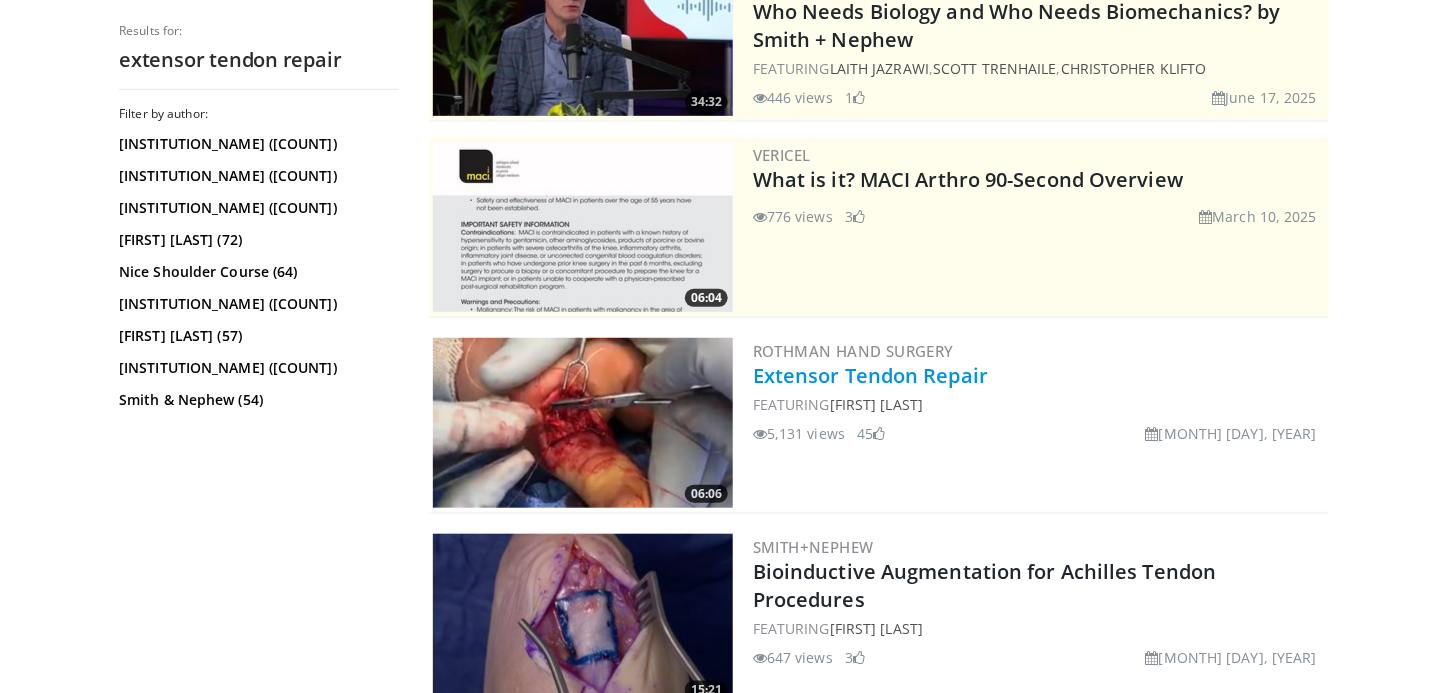 drag, startPoint x: 978, startPoint y: 400, endPoint x: 887, endPoint y: 373, distance: 94.92102 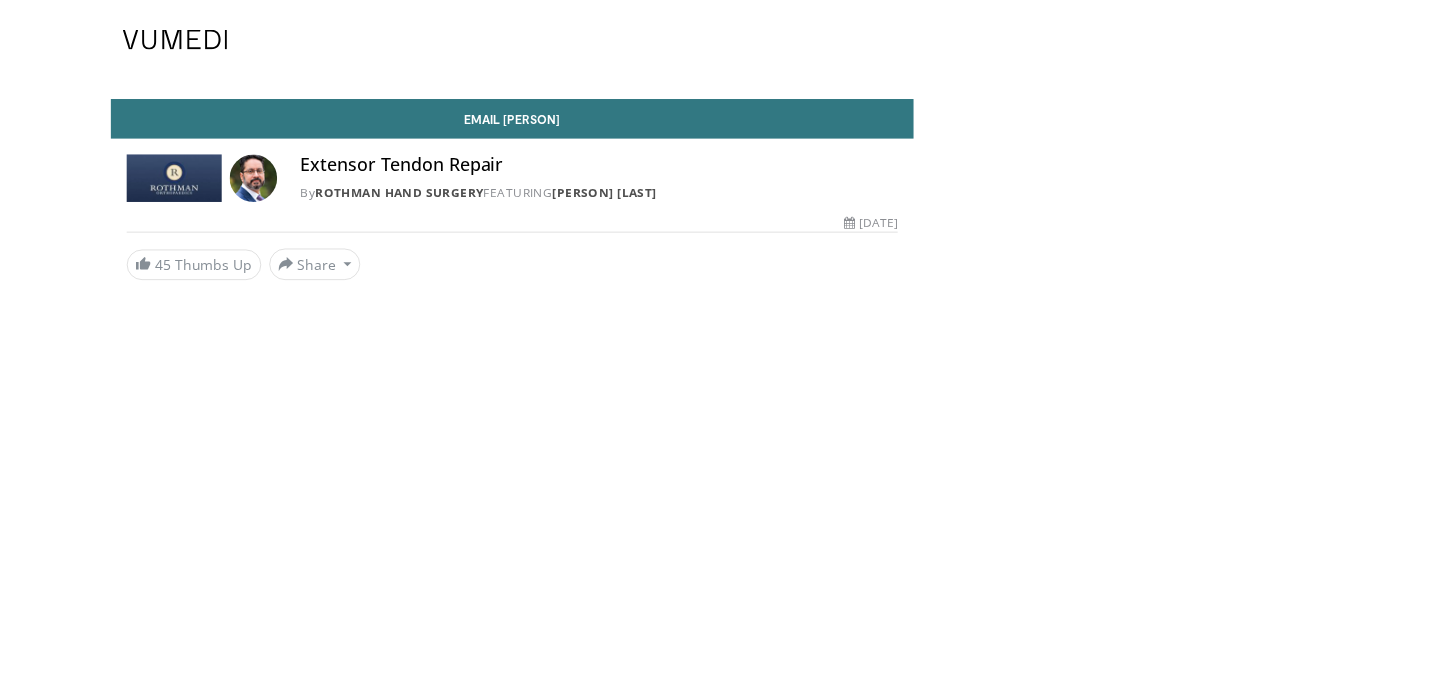 scroll, scrollTop: 0, scrollLeft: 0, axis: both 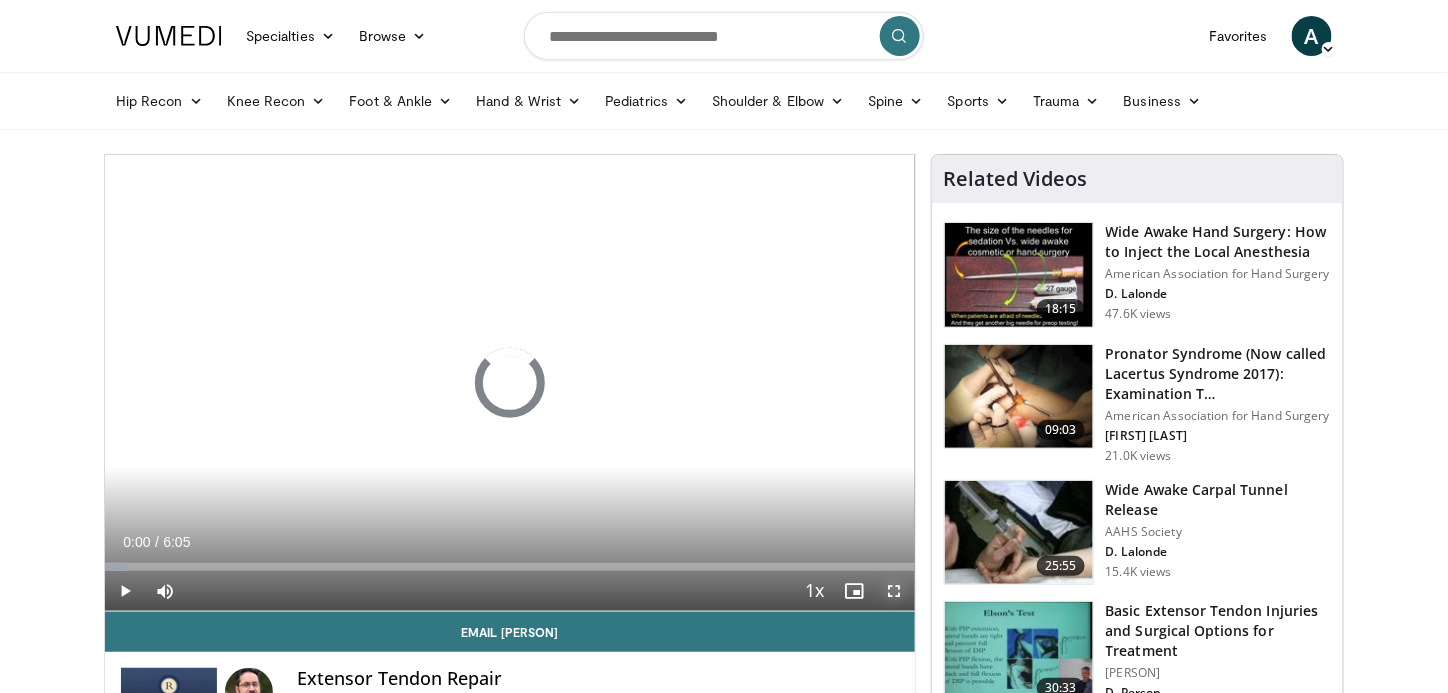 click at bounding box center [895, 591] 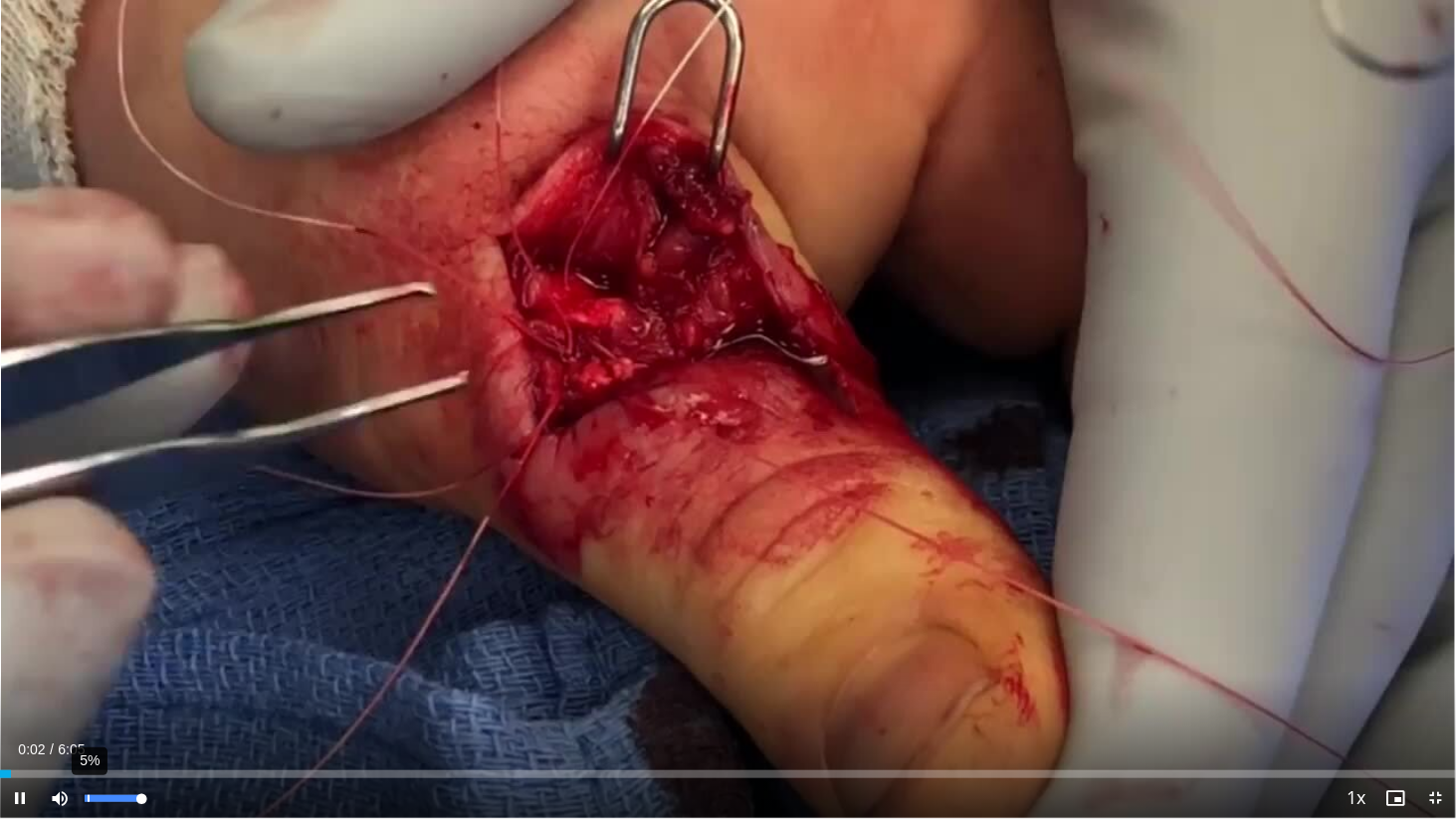 click on "5%" at bounding box center [112, 798] 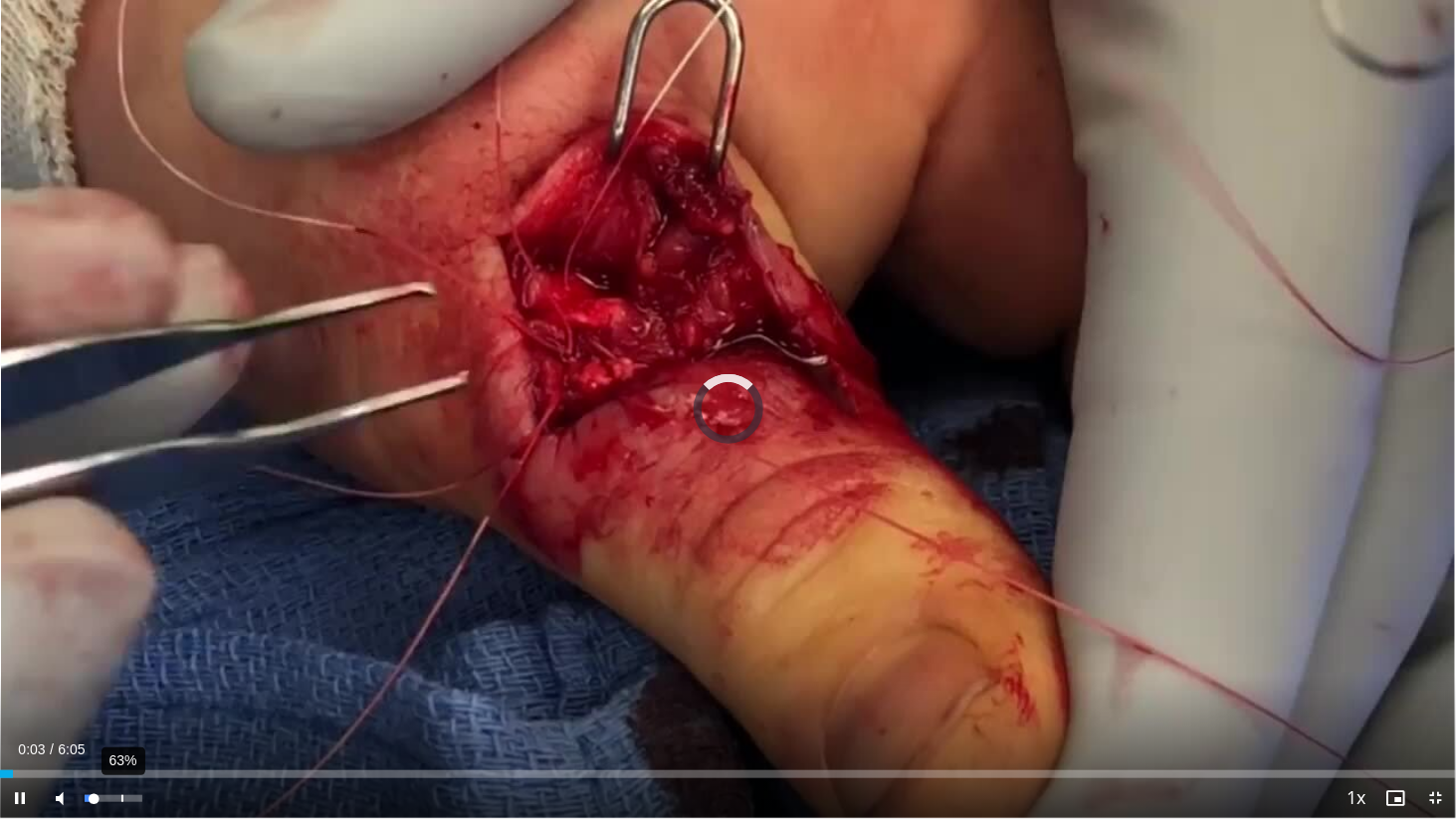 click on "63%" at bounding box center (113, 798) 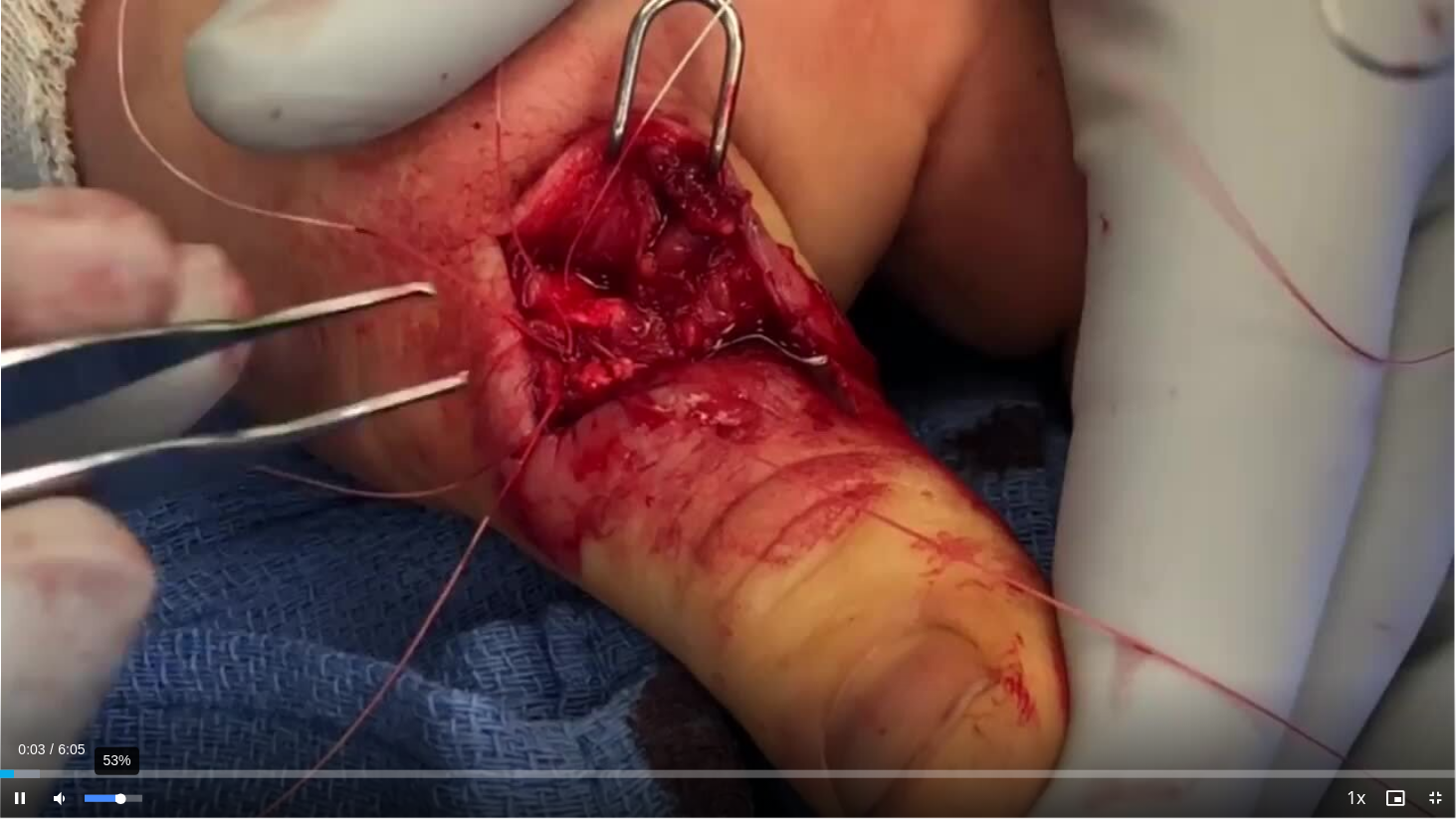 click at bounding box center [103, 798] 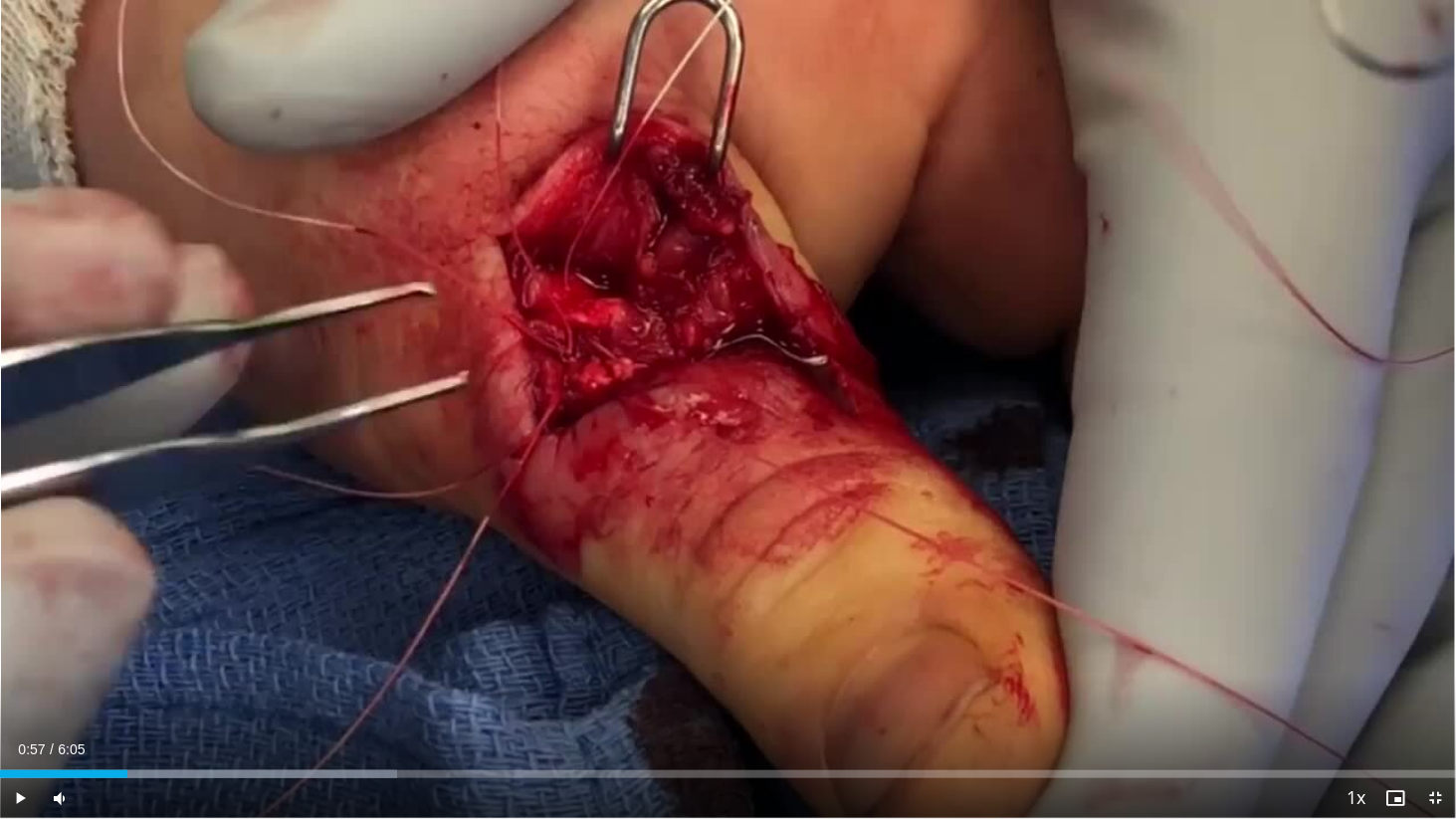 click on "Loaded :  27.29% 0:57 0:57" at bounding box center (728, 768) 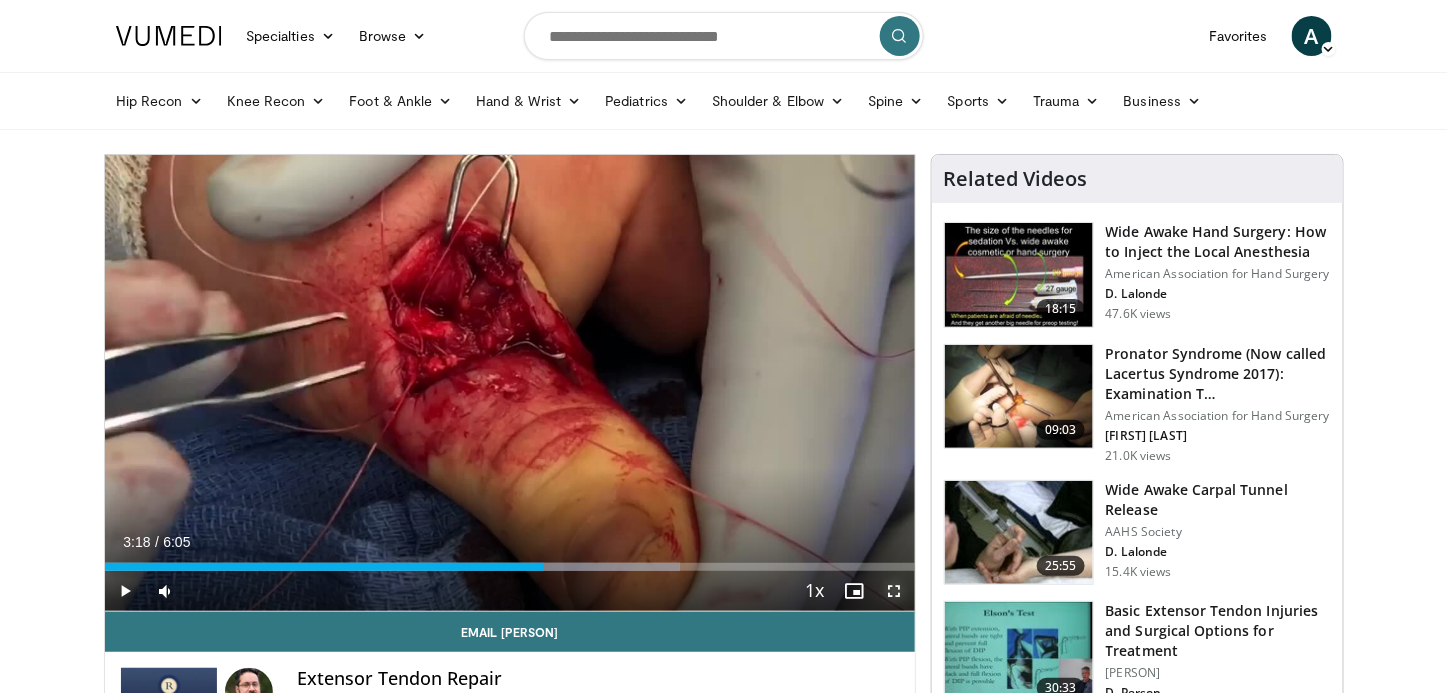 click at bounding box center (895, 591) 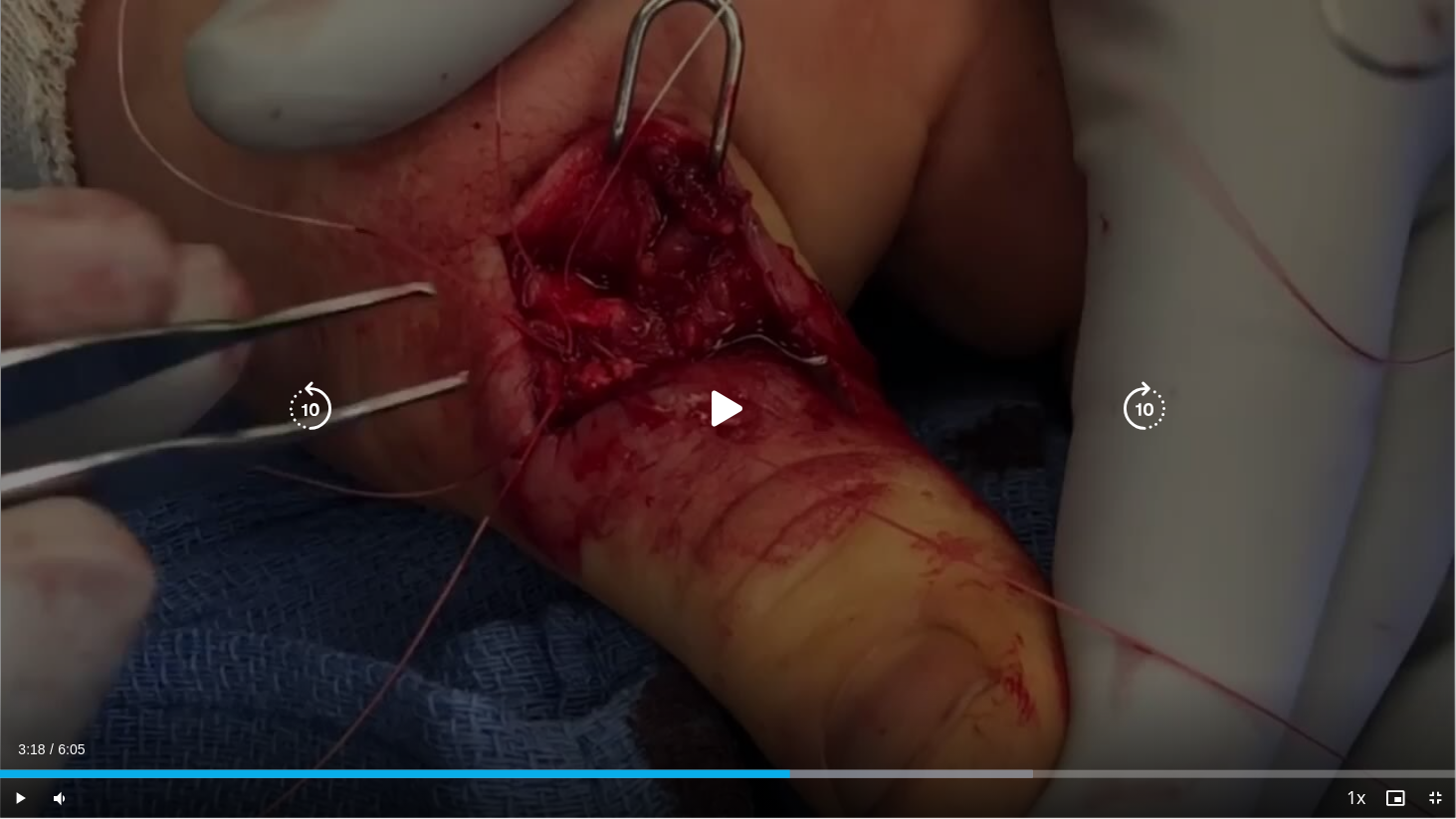 click at bounding box center (728, 409) 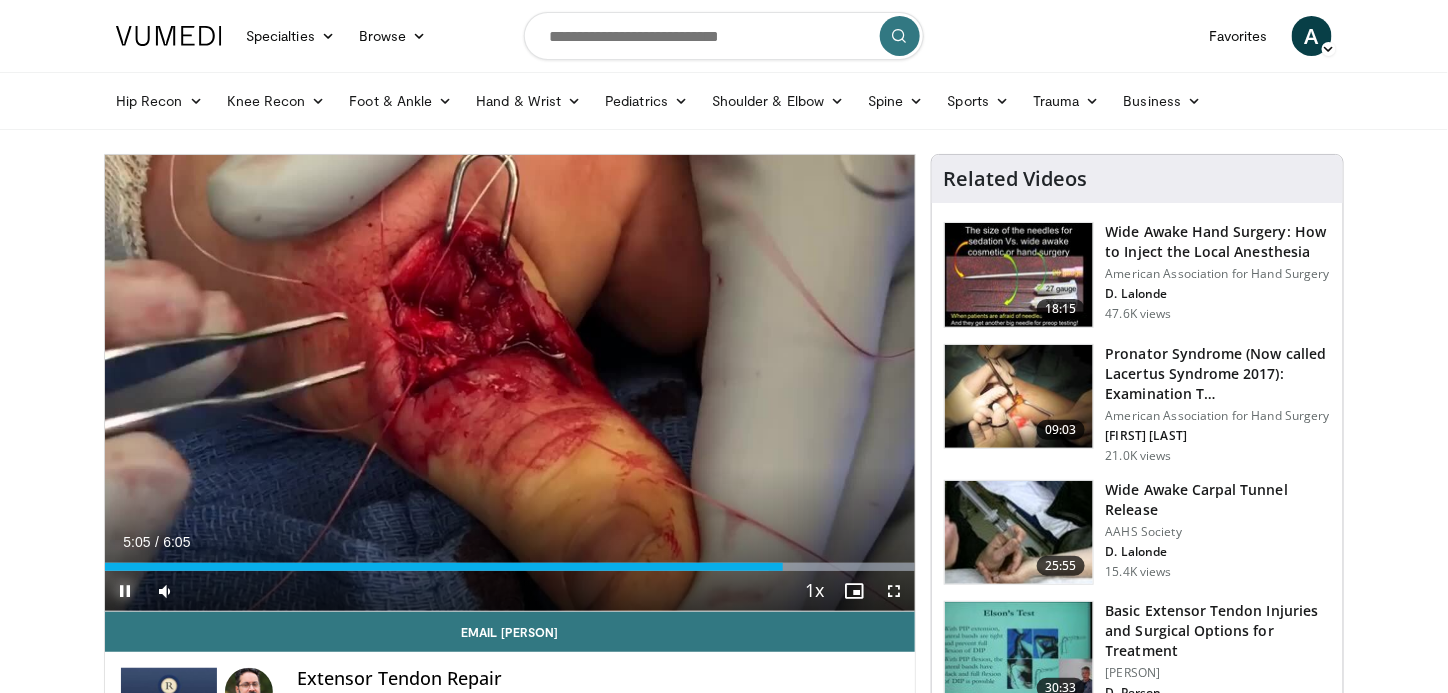 click at bounding box center [125, 591] 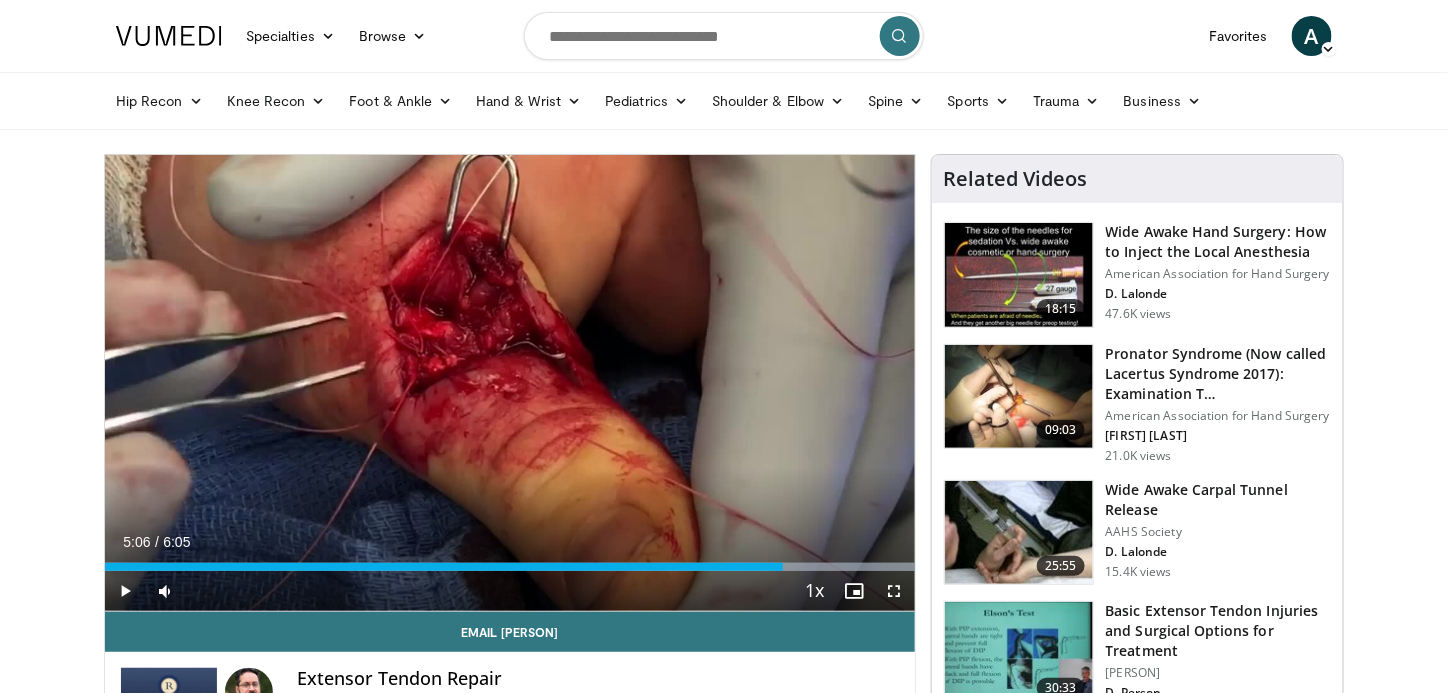 click at bounding box center (724, 36) 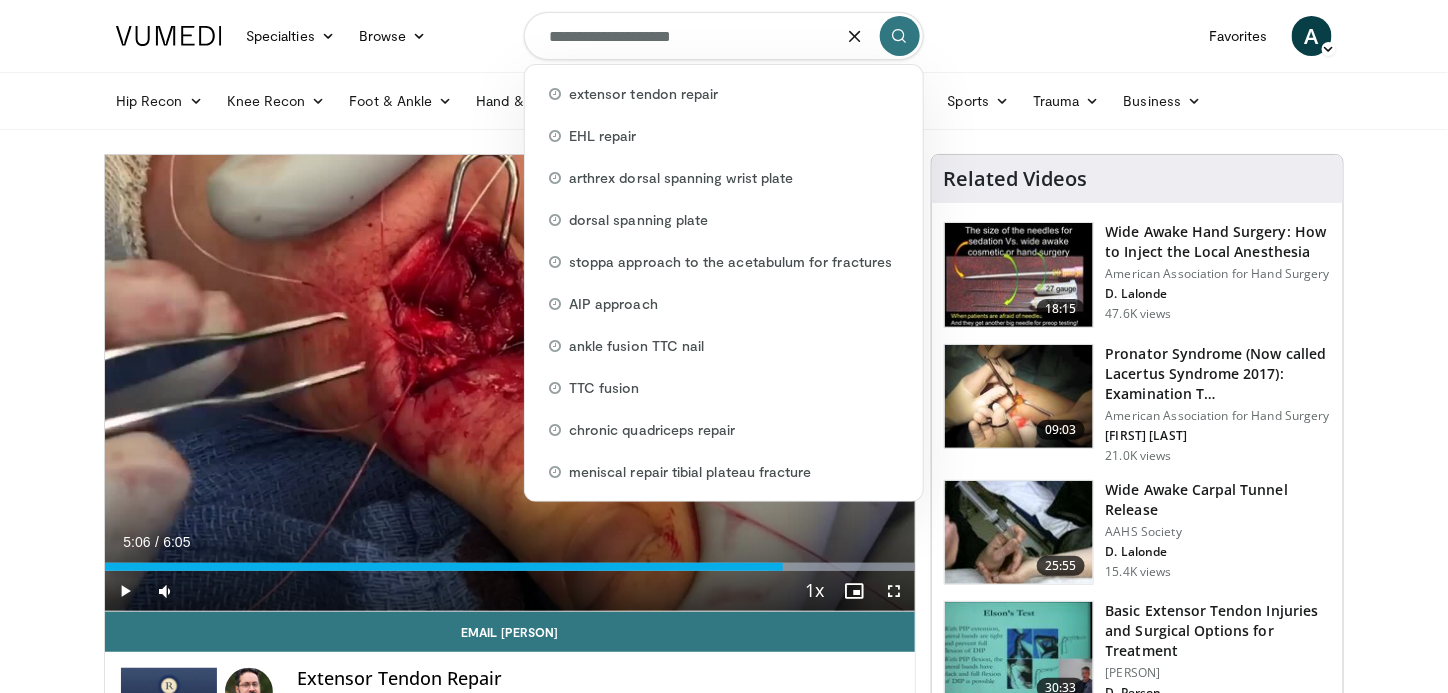 click on "Specialties
Adult & Family Medicine
Allergy, Asthma, Immunology
Anesthesiology
Cardiology
Dental
Dermatology
Endocrinology
Gastroenterology & Hepatology
General Surgery
Hematology & Oncology
Infectious Disease
Nephrology
Neurology
Neurosurgery
Obstetrics & Gynecology
Ophthalmology
Oral Maxillofacial
Orthopaedics
Otolaryngology
Pediatrics
Plastic Surgery
Podiatry
Psychiatry
Pulmonology
Radiation Oncology
Radiology
Rheumatology
Urology
Browse
A" at bounding box center [724, 36] 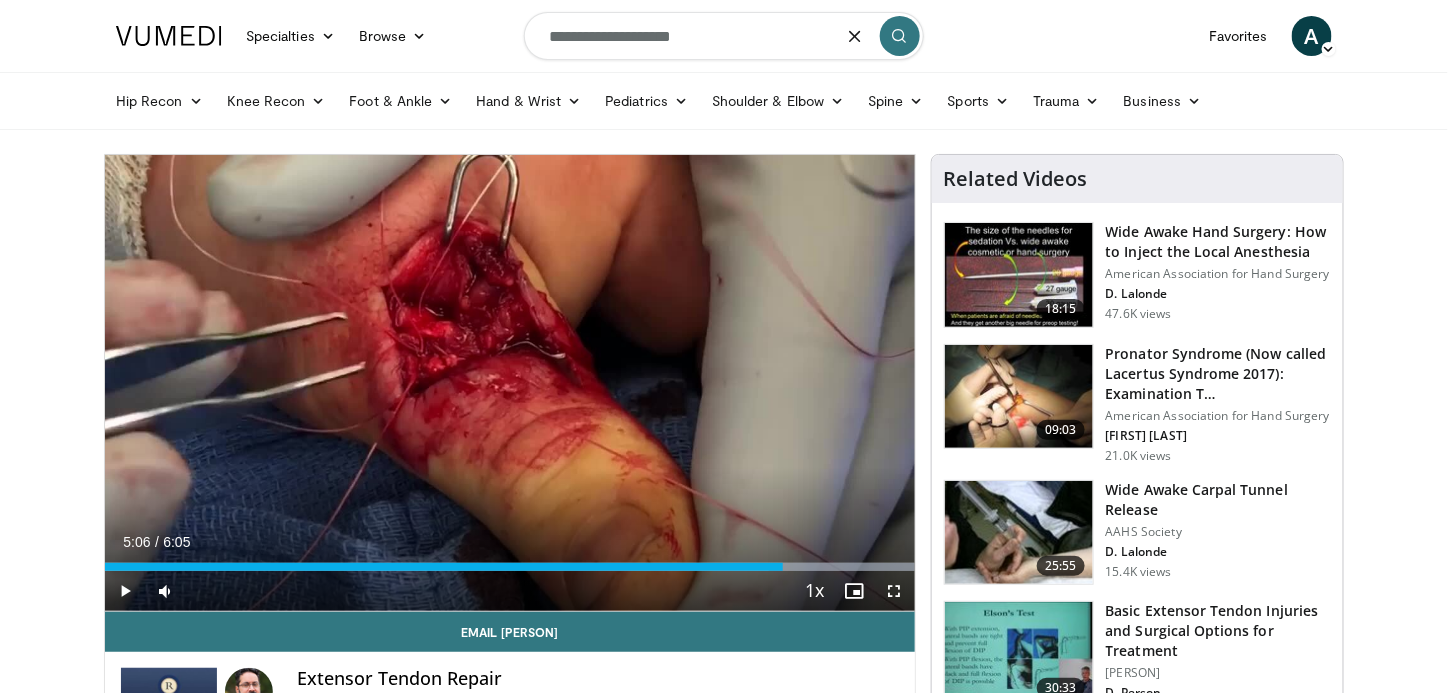 click on "**********" at bounding box center [724, 36] 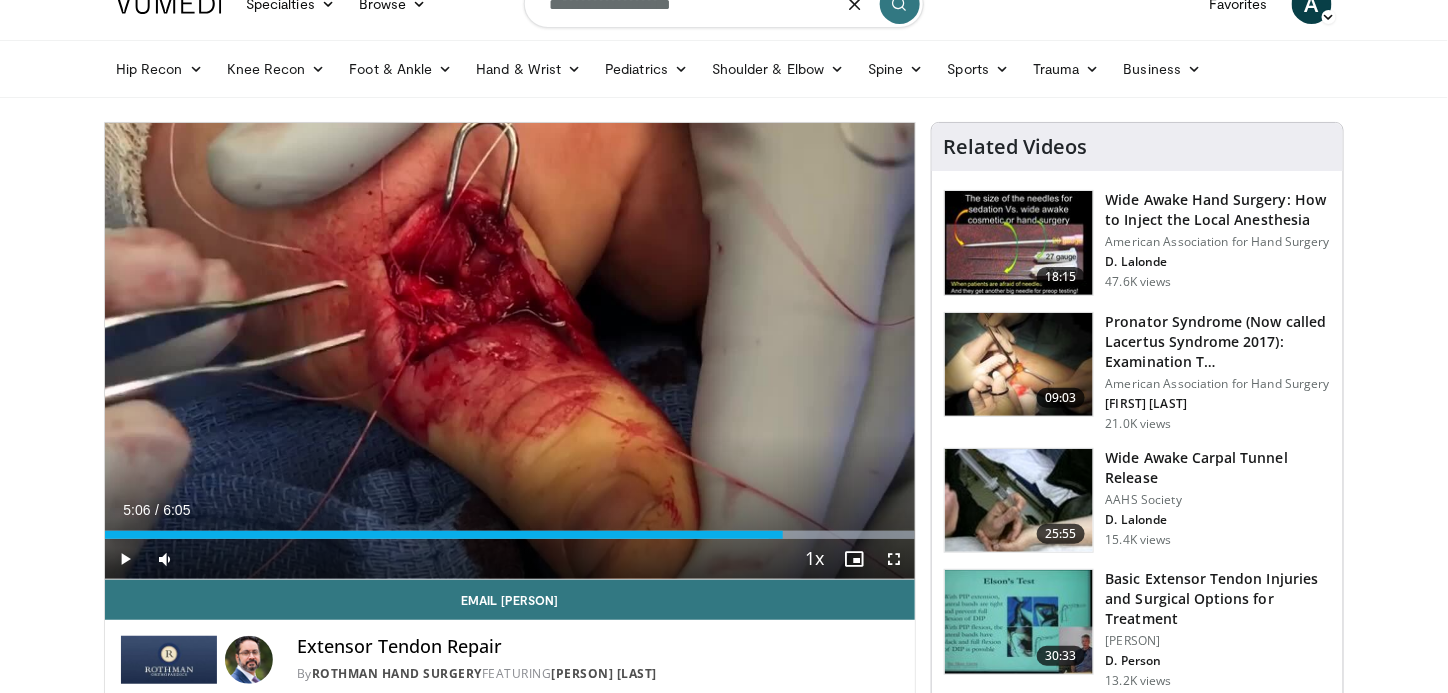 scroll, scrollTop: 0, scrollLeft: 0, axis: both 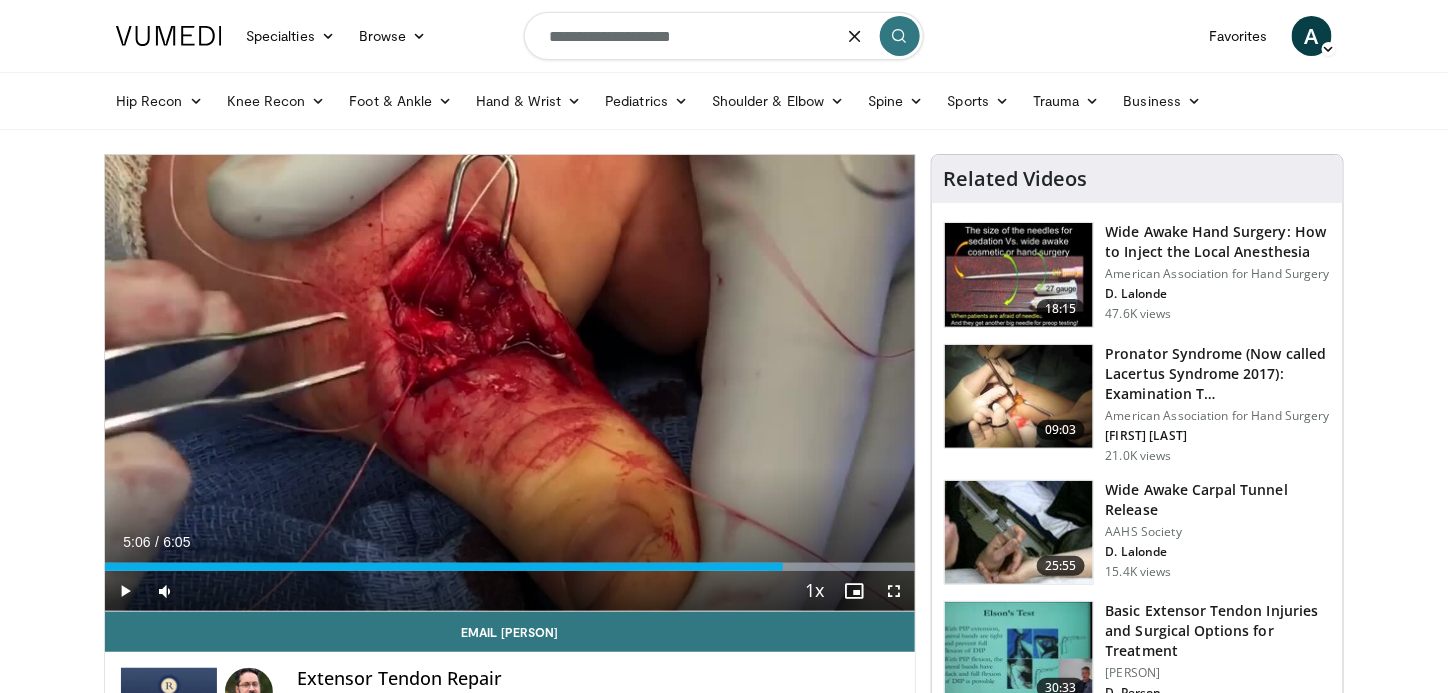 drag, startPoint x: 700, startPoint y: 45, endPoint x: 499, endPoint y: 40, distance: 201.06218 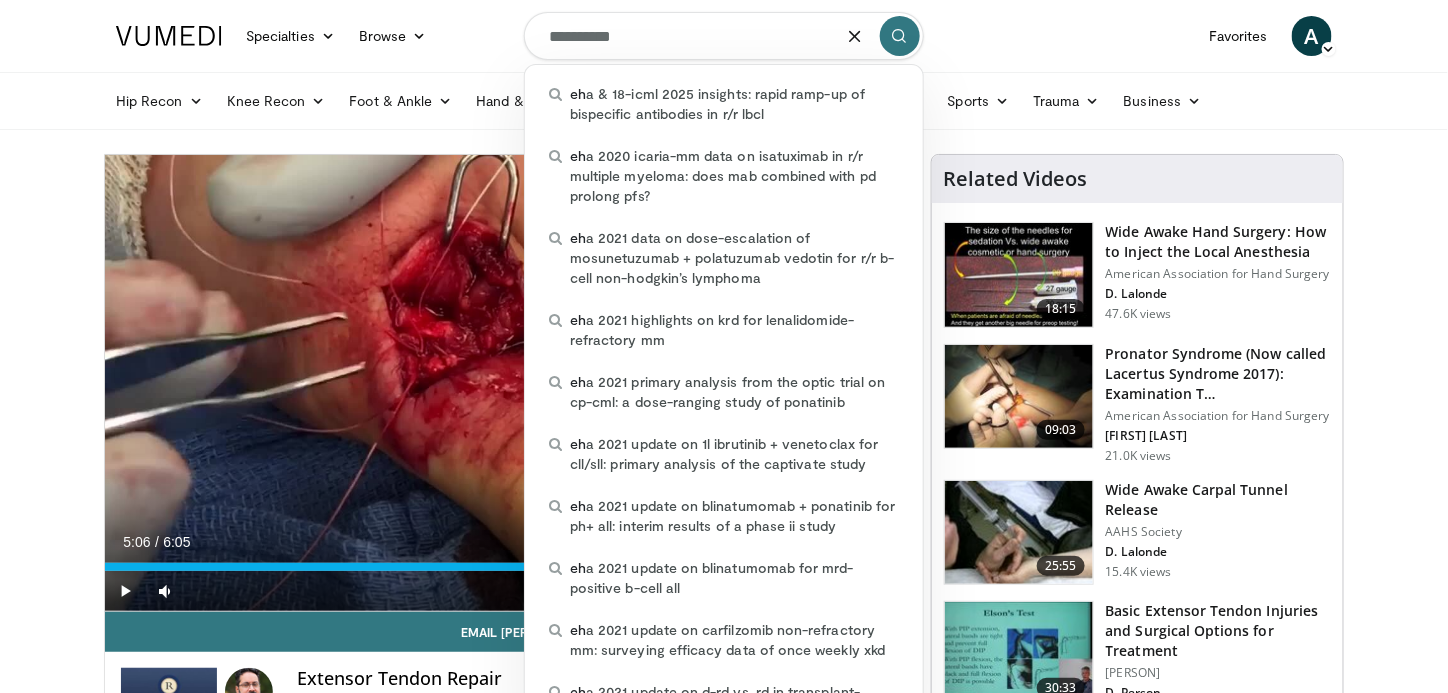 click on "**********" at bounding box center (724, 36) 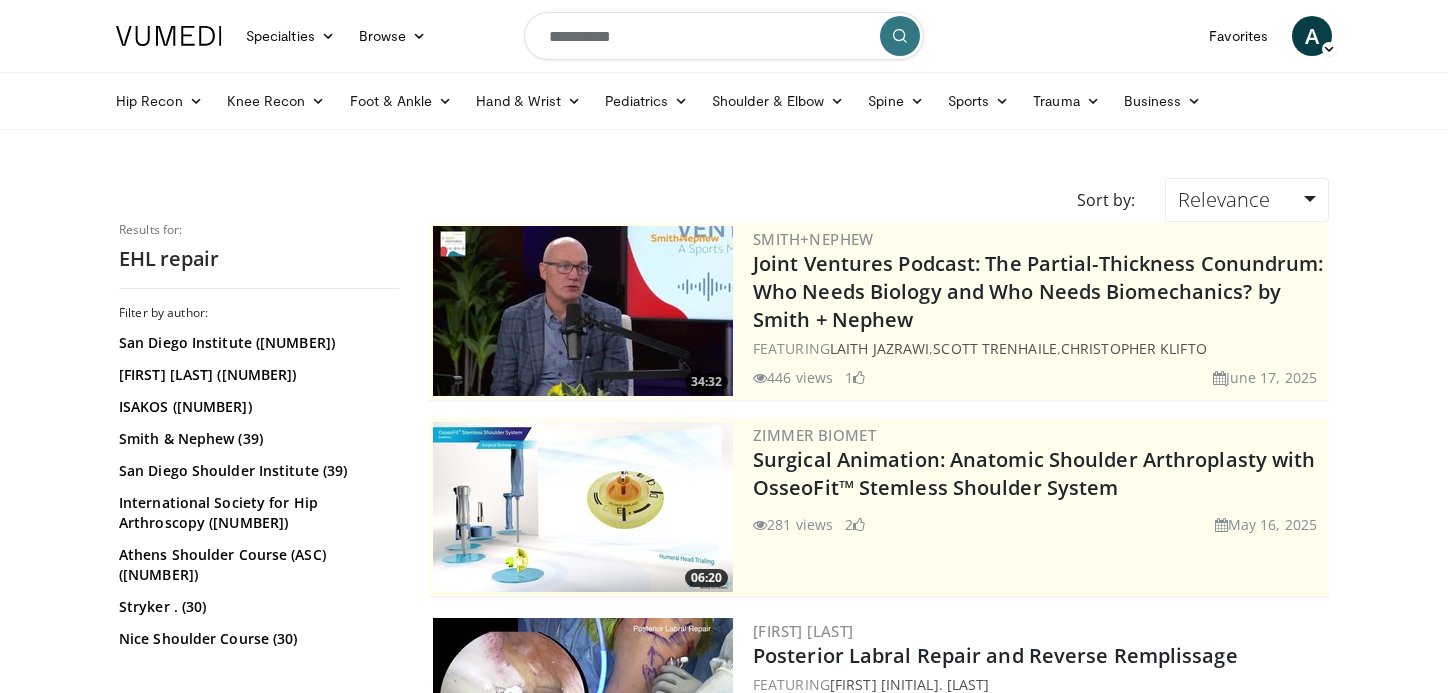scroll, scrollTop: 0, scrollLeft: 0, axis: both 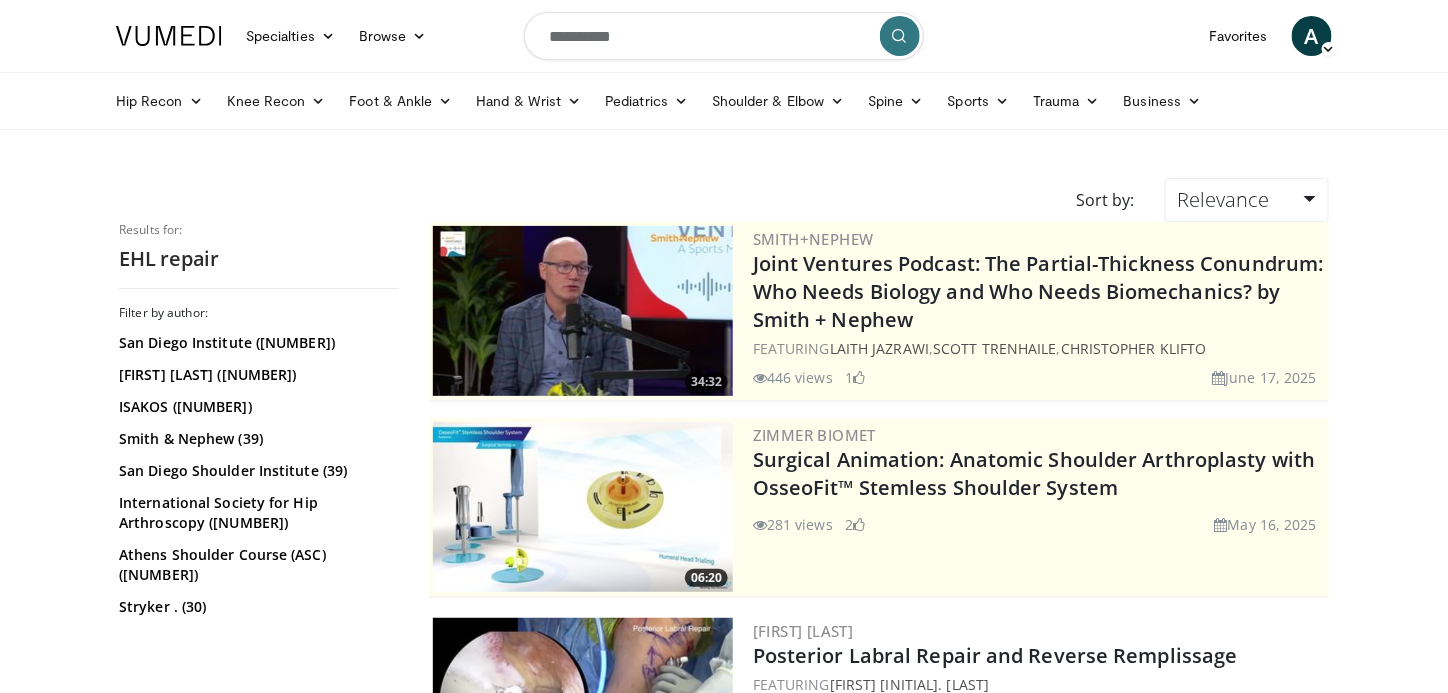 click on "Specialties
Adult & Family Medicine
Allergy, Asthma, Immunology
Anesthesiology
Cardiology
Dental
Dermatology
Endocrinology
Gastroenterology & Hepatology
General Surgery
Hematology & Oncology
Infectious Disease
Nephrology
Neurology
Neurosurgery
Obstetrics & Gynecology
Ophthalmology
Oral Maxillofacial
Orthopaedics
Otolaryngology
Pediatrics
Plastic Surgery
Podiatry
Psychiatry
Pulmonology
Radiation Oncology
Radiology
Rheumatology
Urology" at bounding box center (724, 2883) 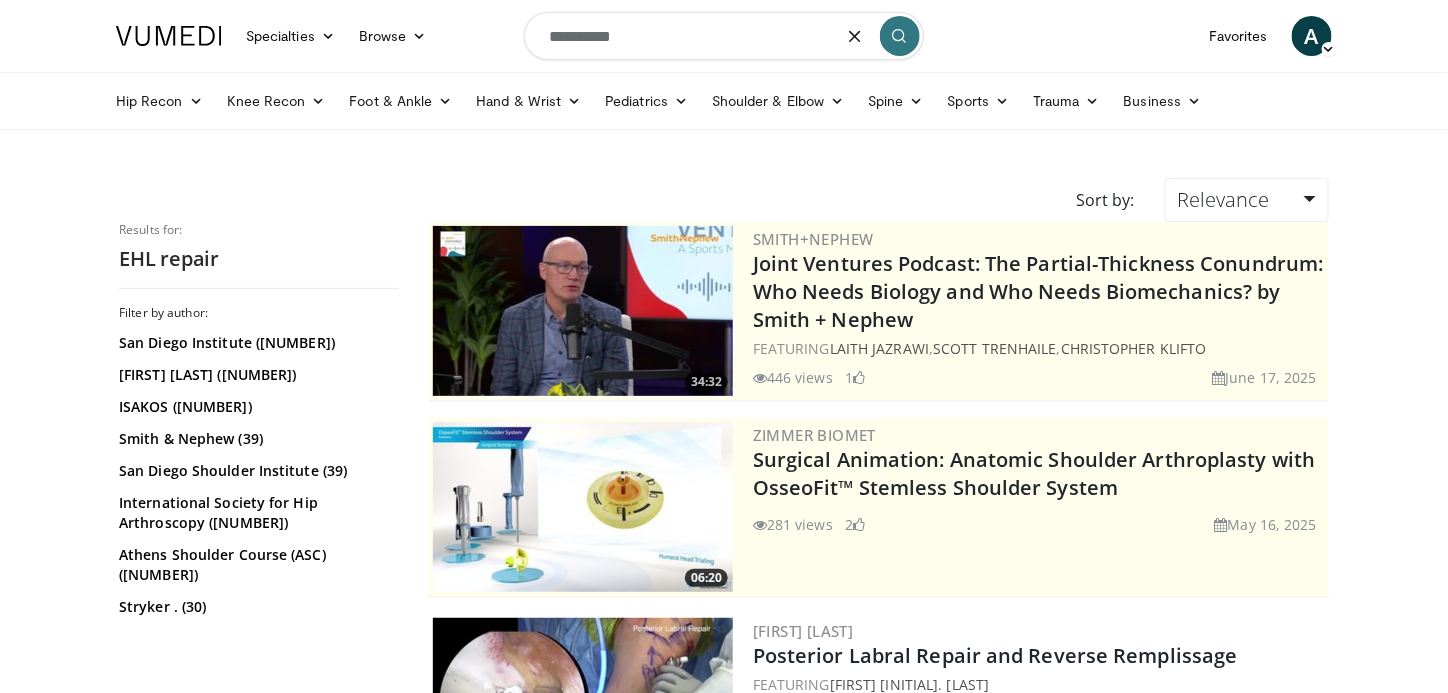 drag, startPoint x: 633, startPoint y: 32, endPoint x: 404, endPoint y: -2, distance: 231.51025 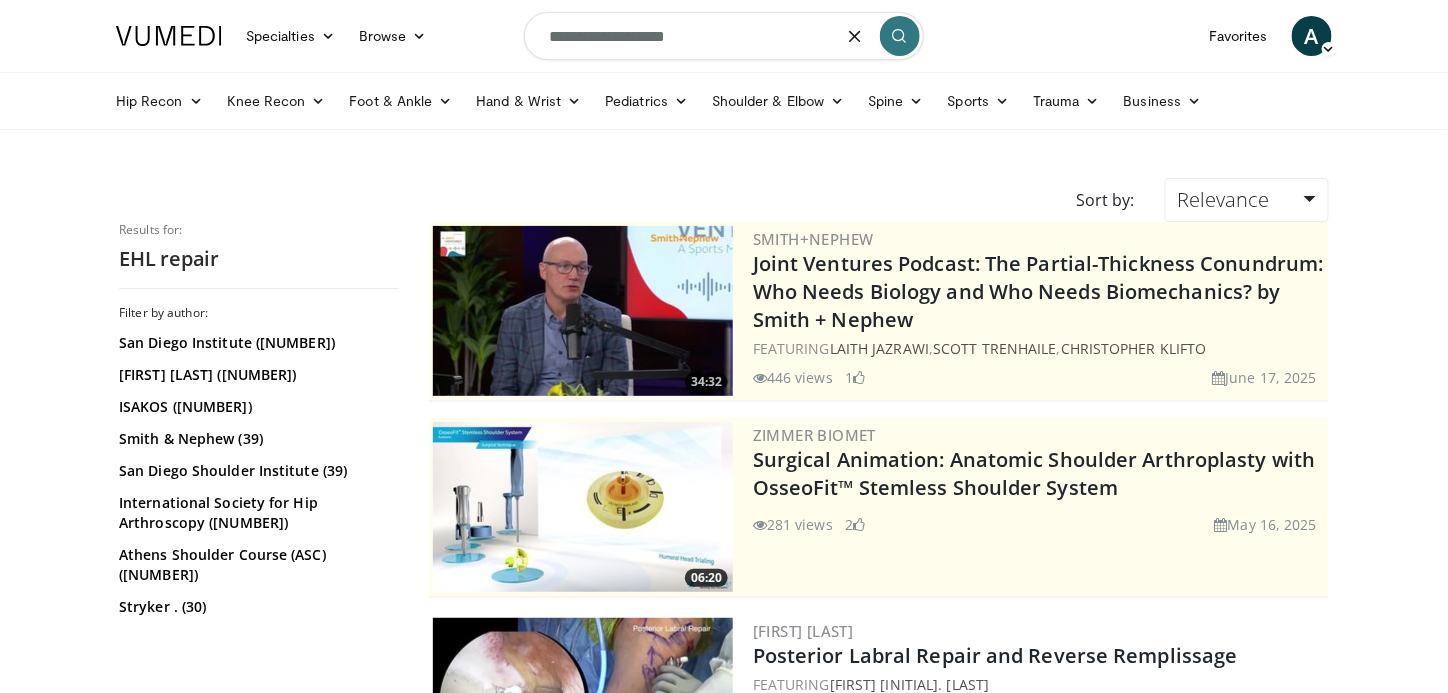 type on "**********" 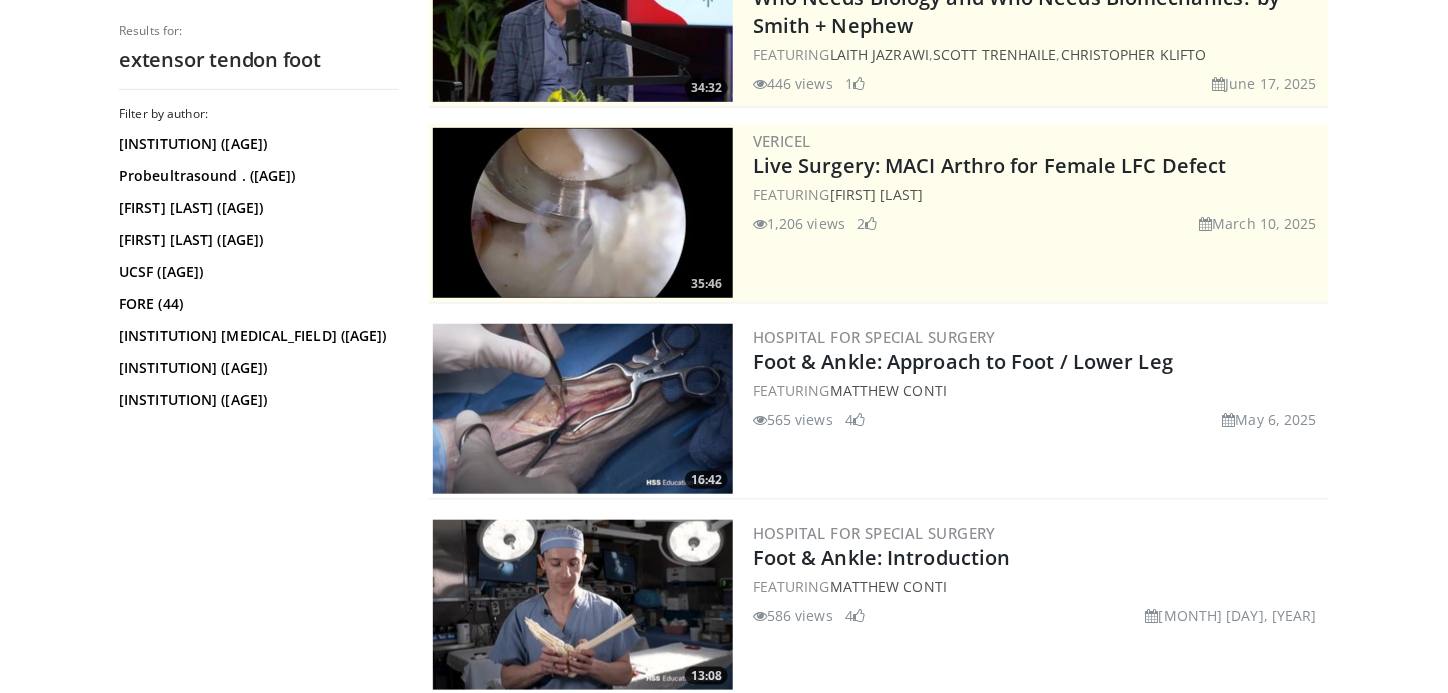 scroll, scrollTop: 302, scrollLeft: 0, axis: vertical 